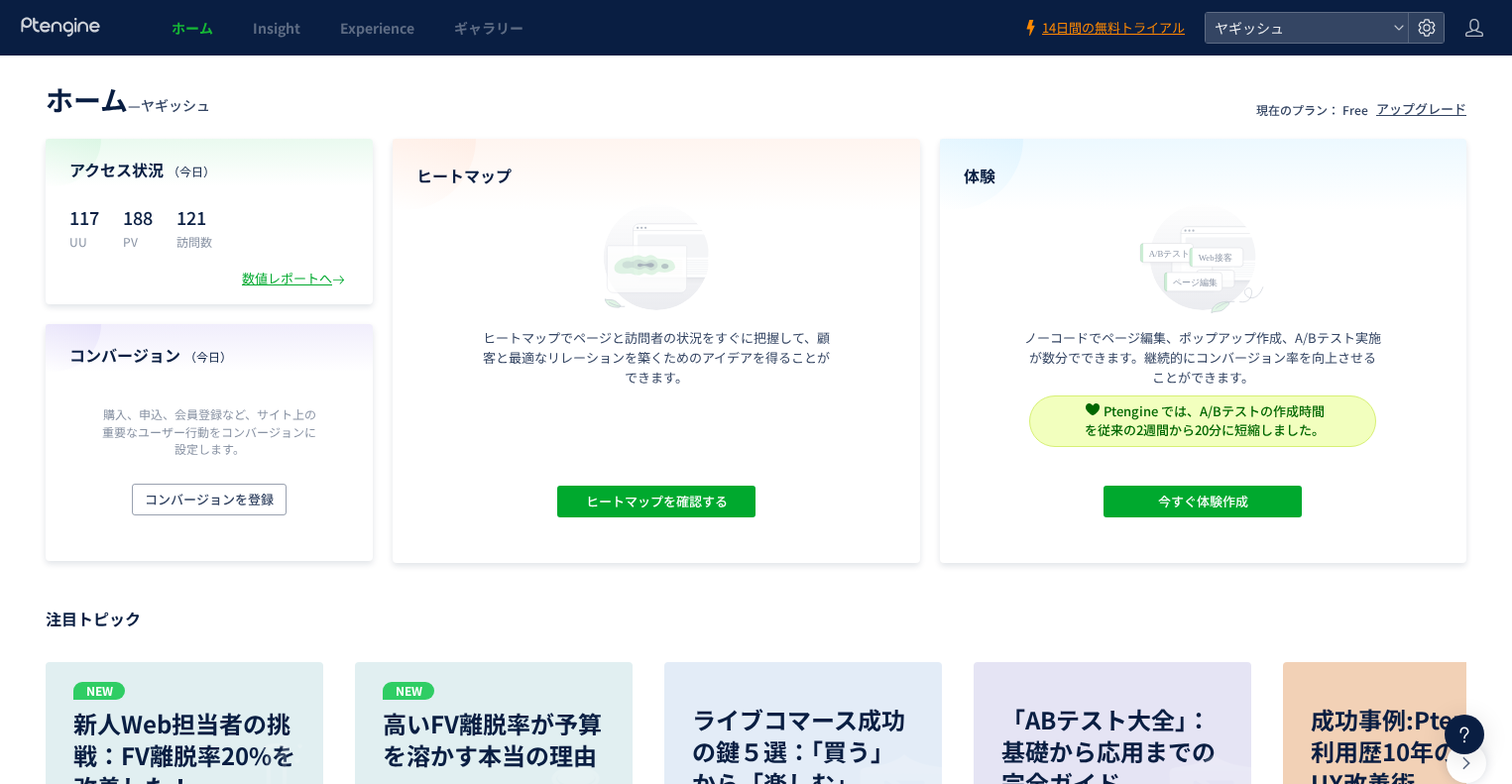 scroll, scrollTop: 0, scrollLeft: 0, axis: both 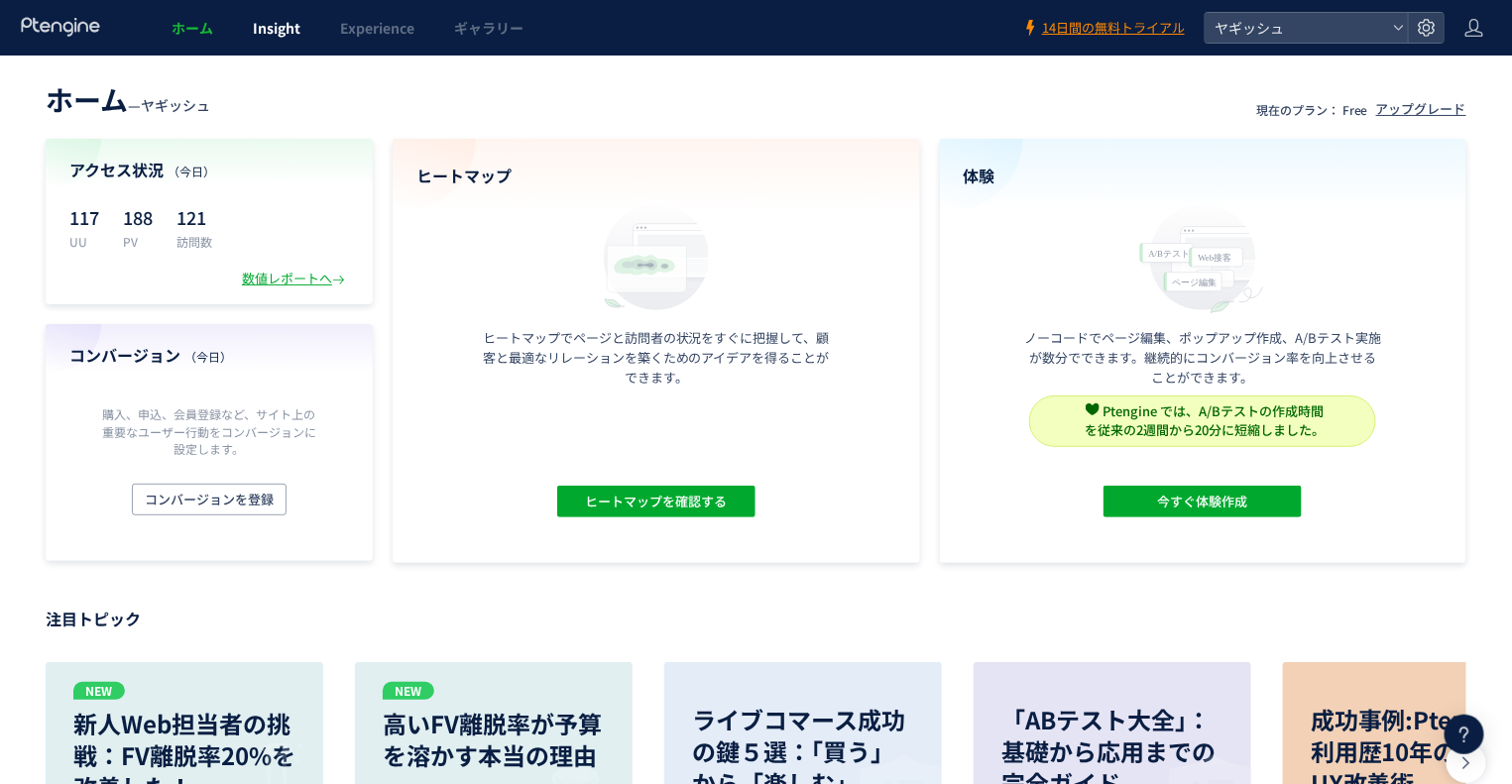 click on "Insight" 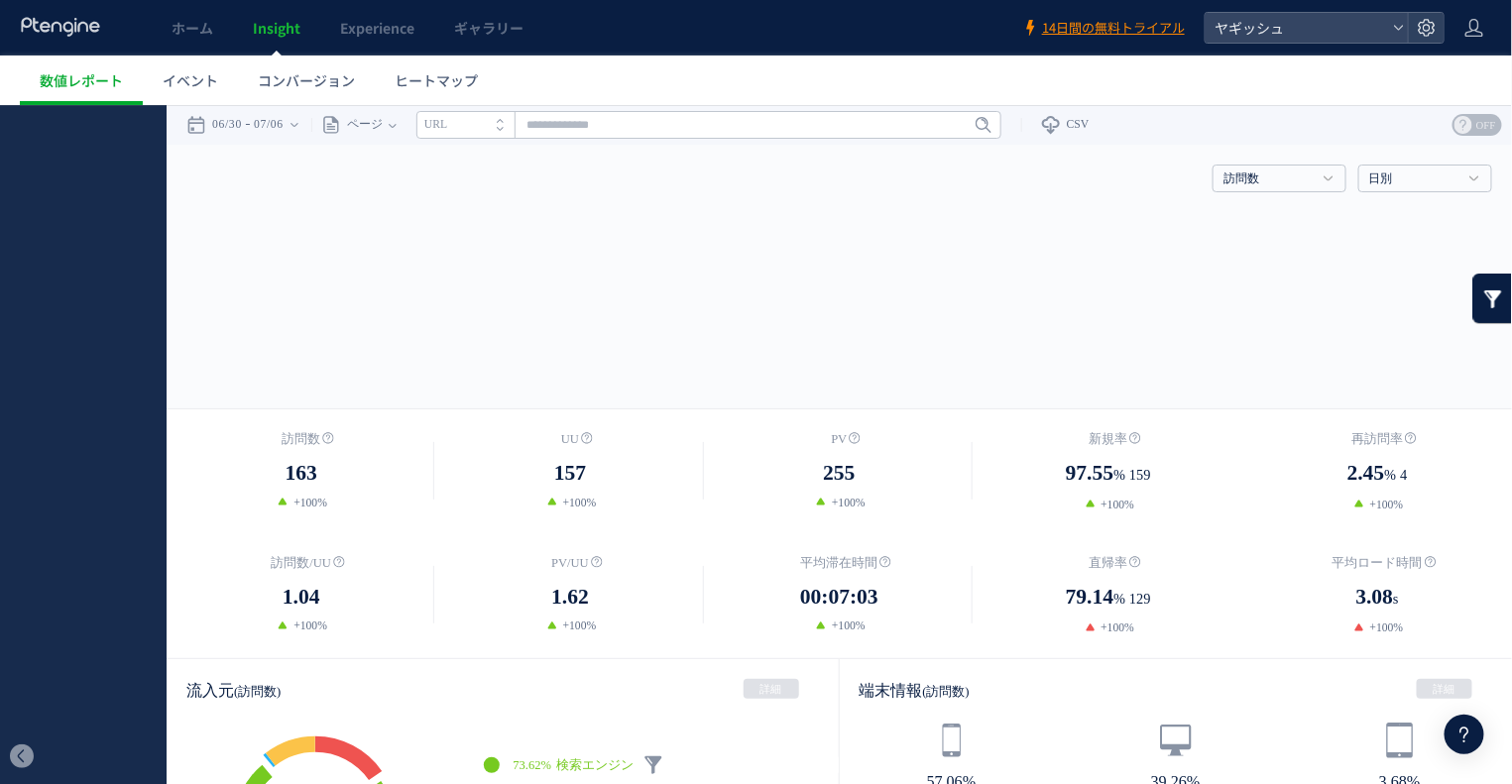 scroll, scrollTop: 0, scrollLeft: 0, axis: both 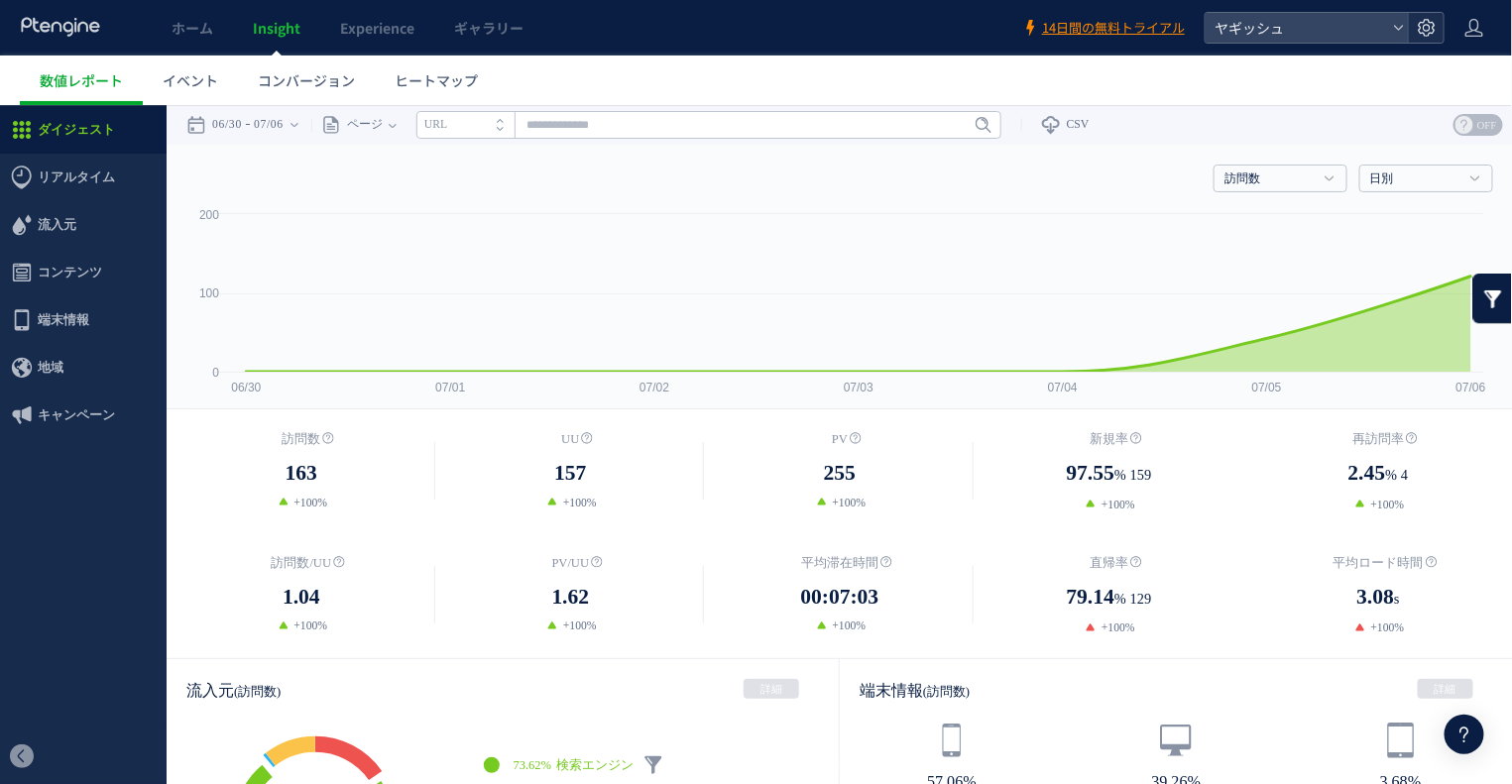 click 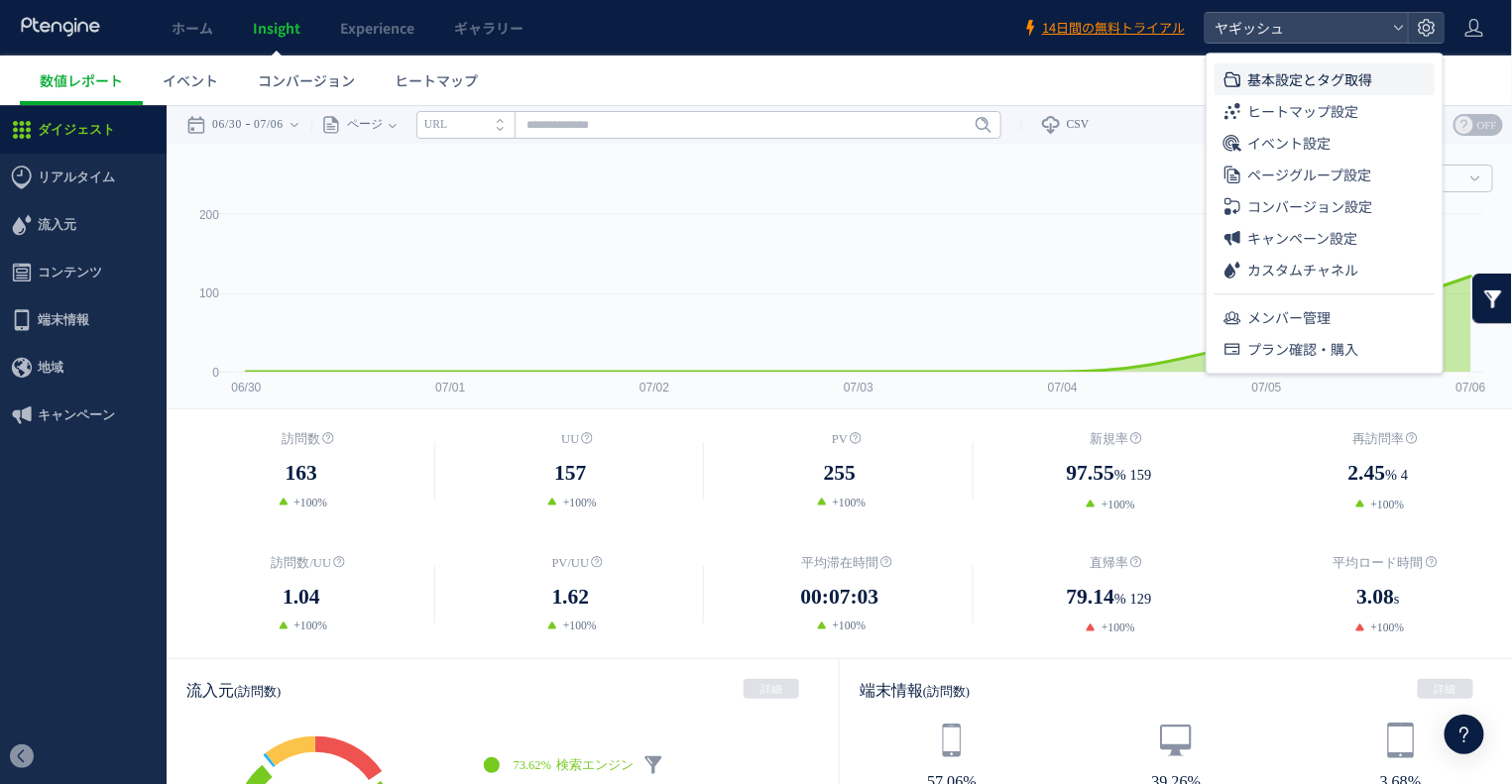 click on "基本設定とタグ取得" 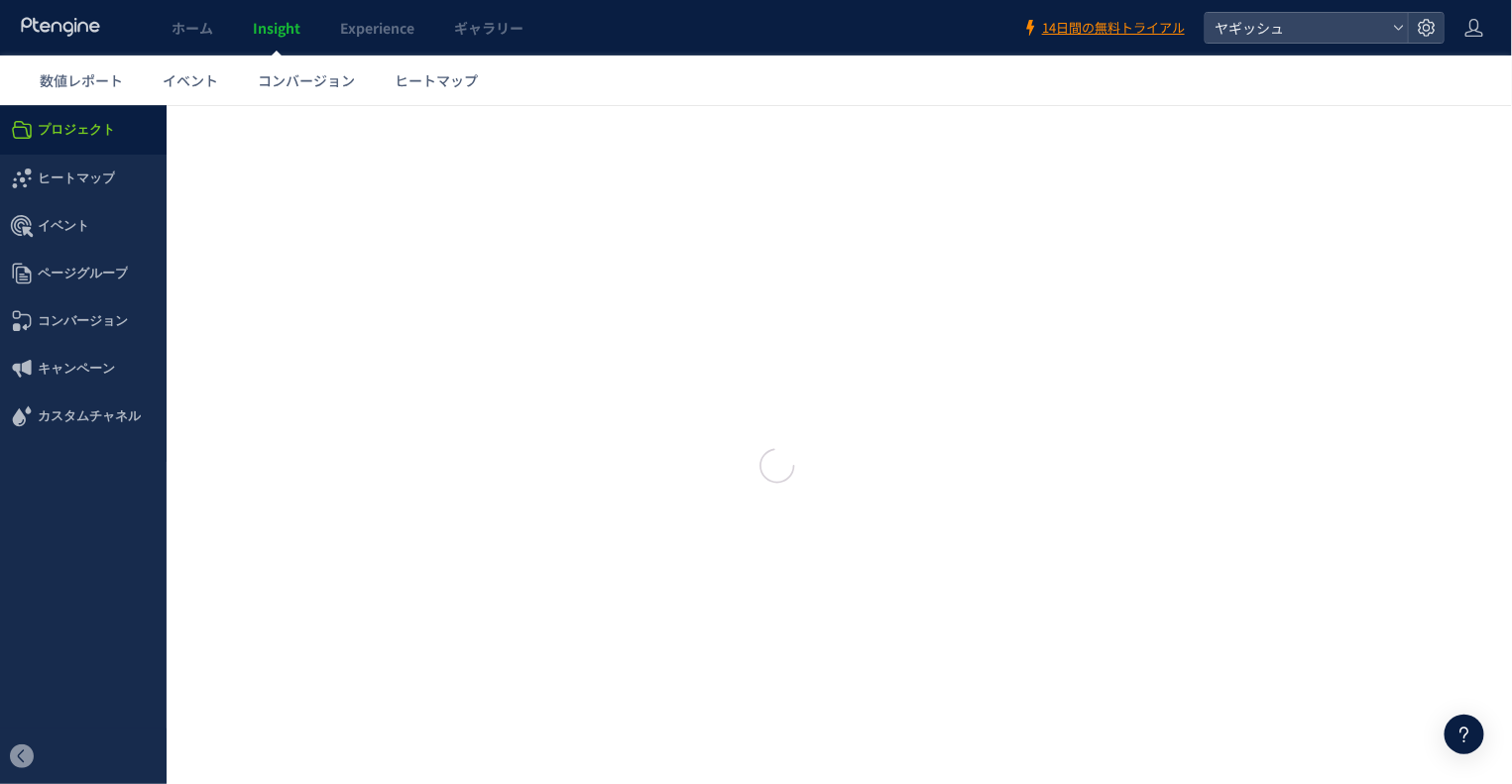 type on "*****" 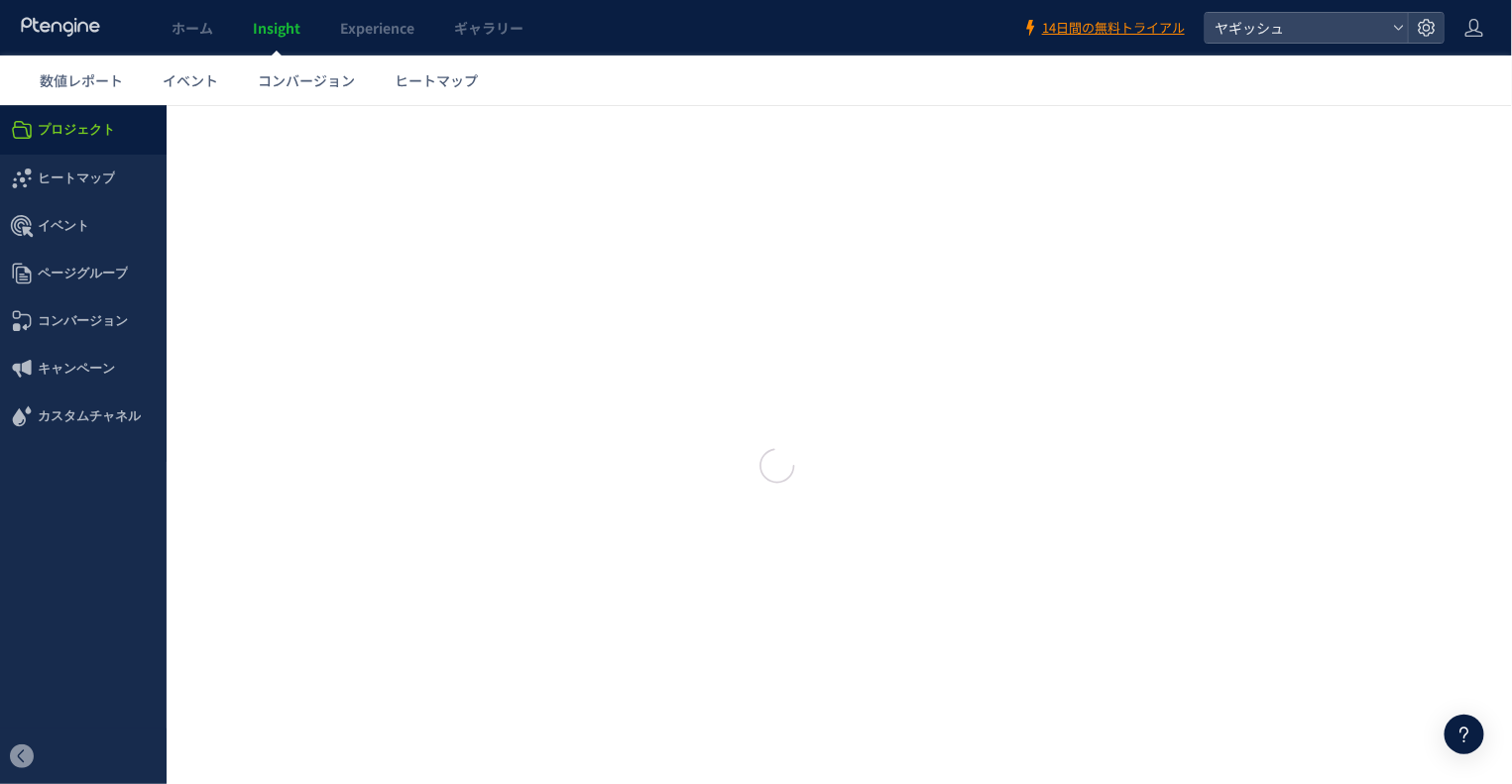 type on "**********" 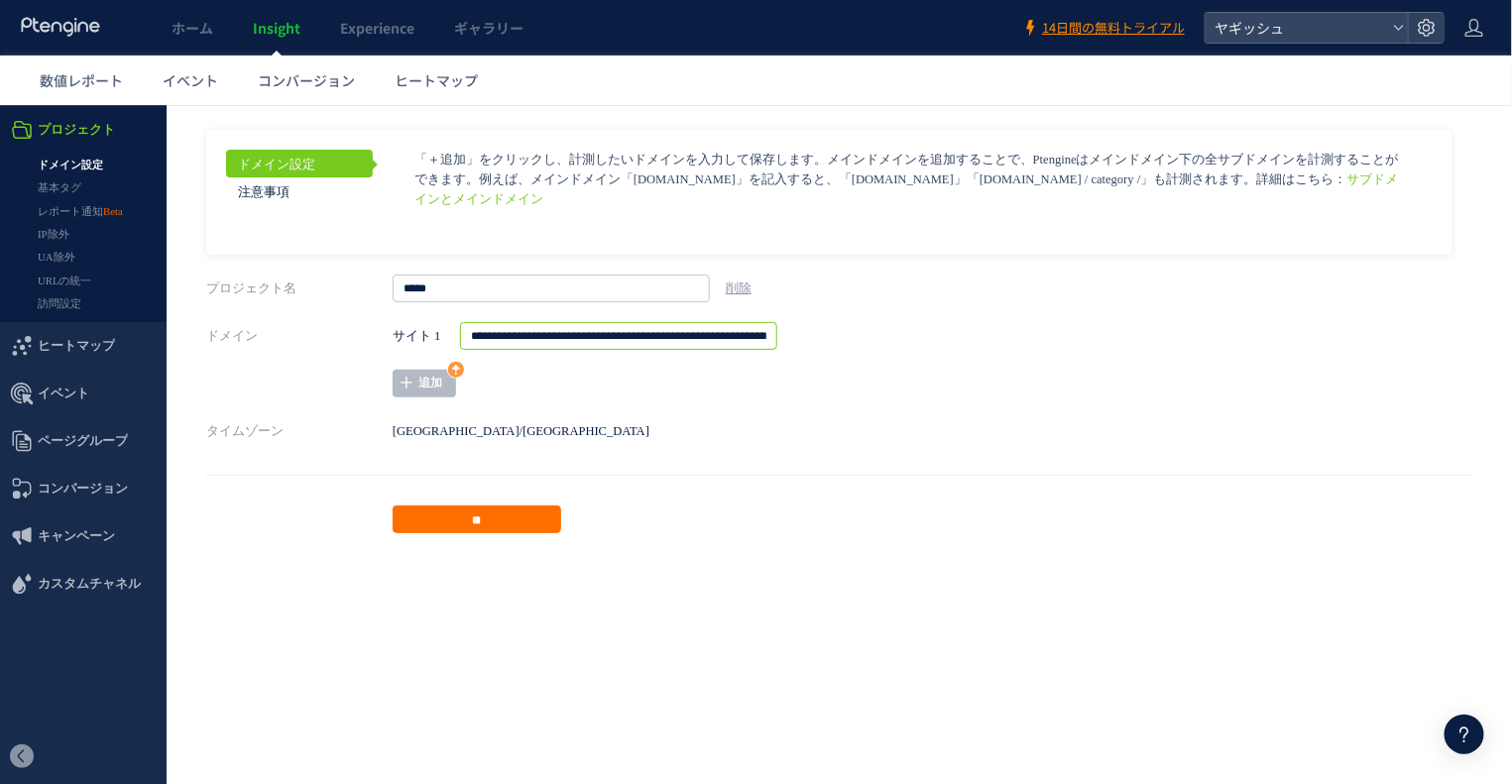 click on "**********" at bounding box center [619, 335] 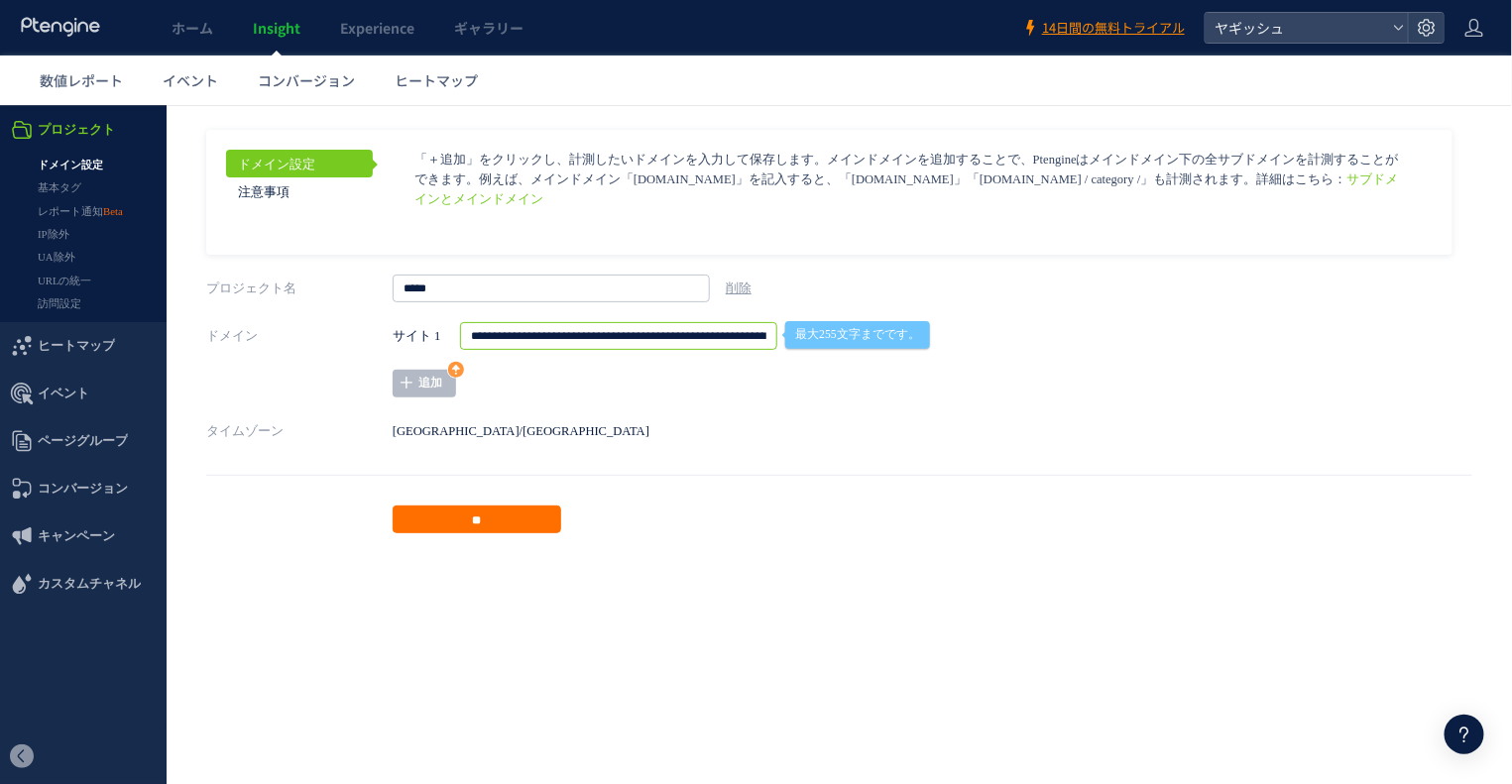 click on "**********" at bounding box center (619, 335) 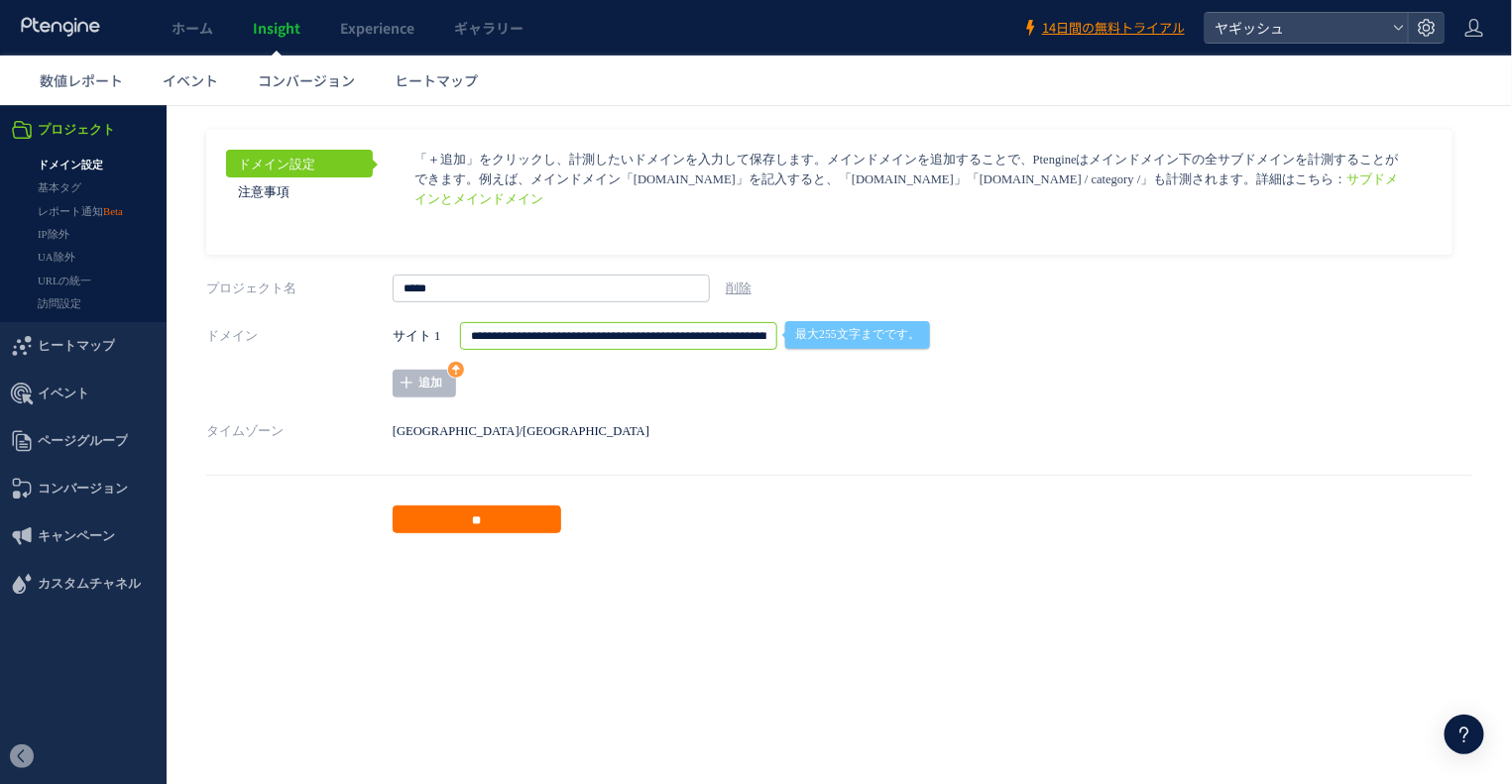 click on "**********" at bounding box center [619, 335] 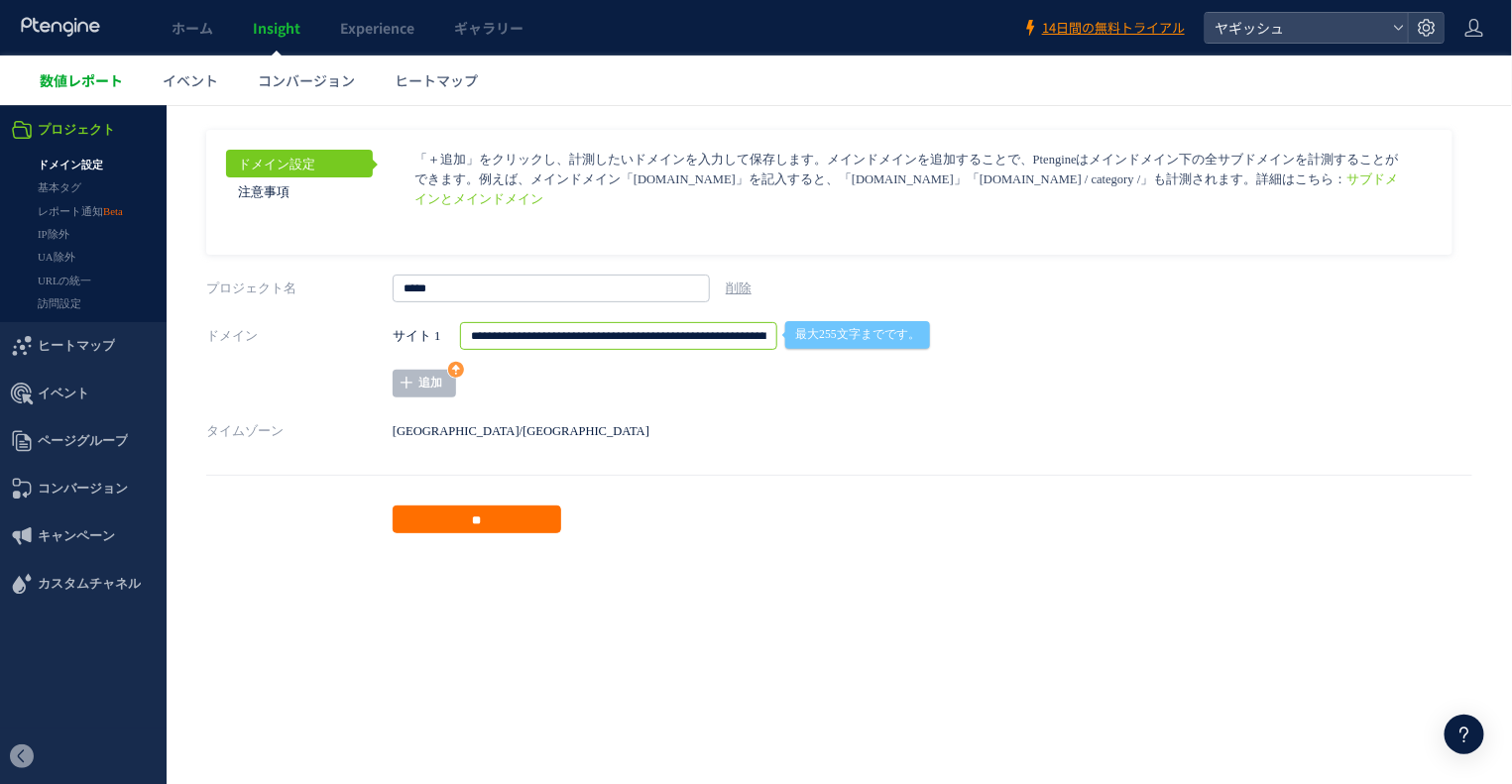 click on "数値レポート" at bounding box center [81, 80] 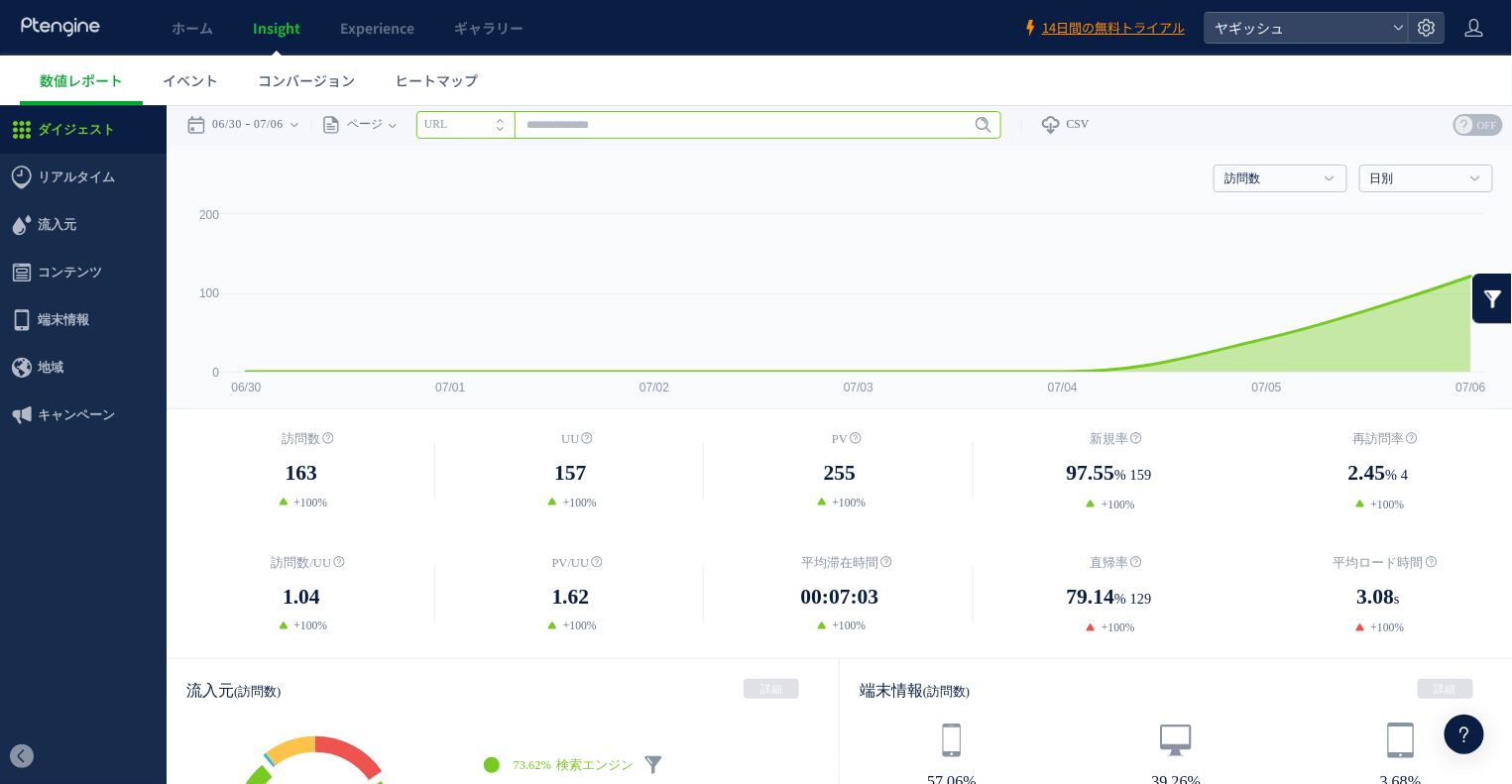 click at bounding box center [709, 124] 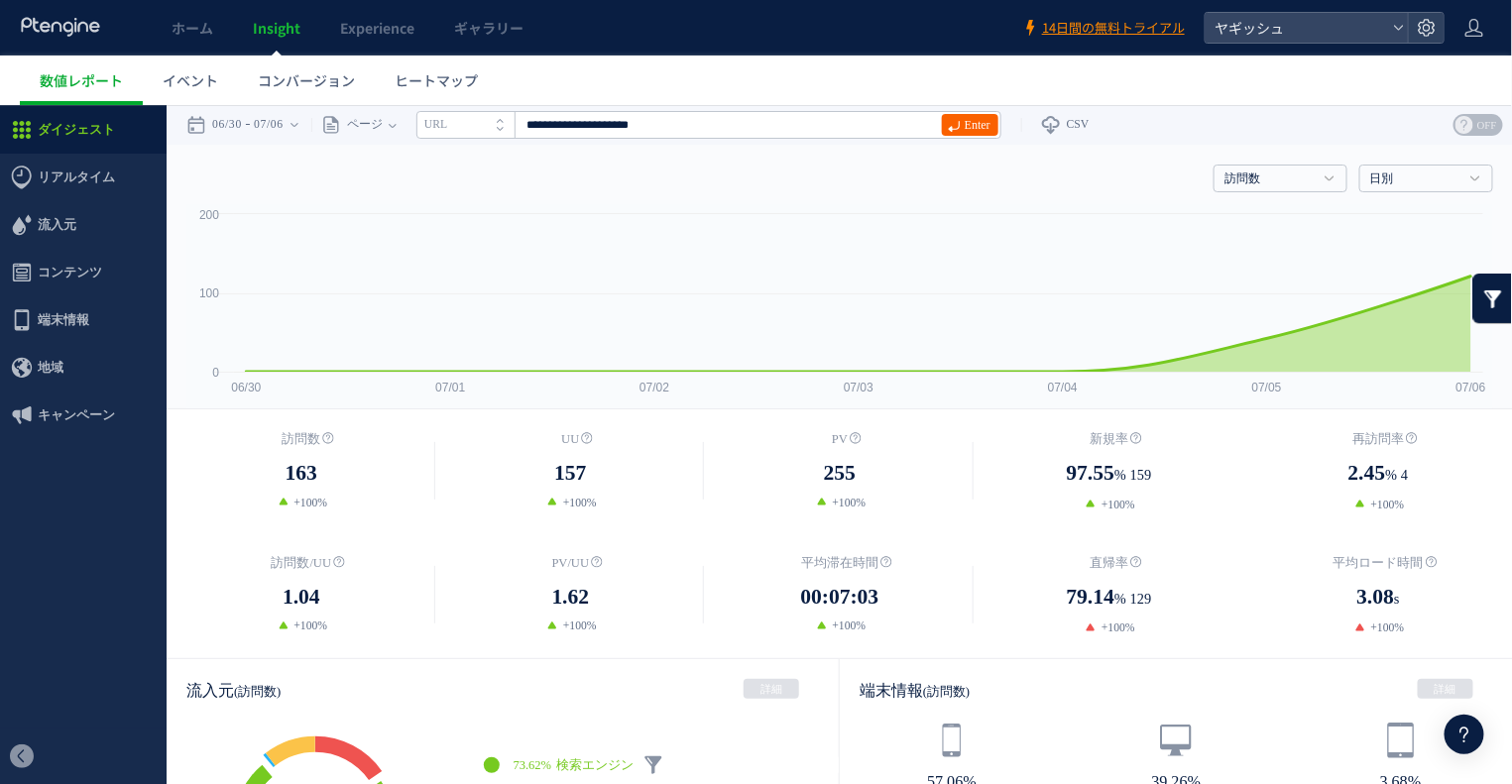 click on "Enter" at bounding box center (978, 124) 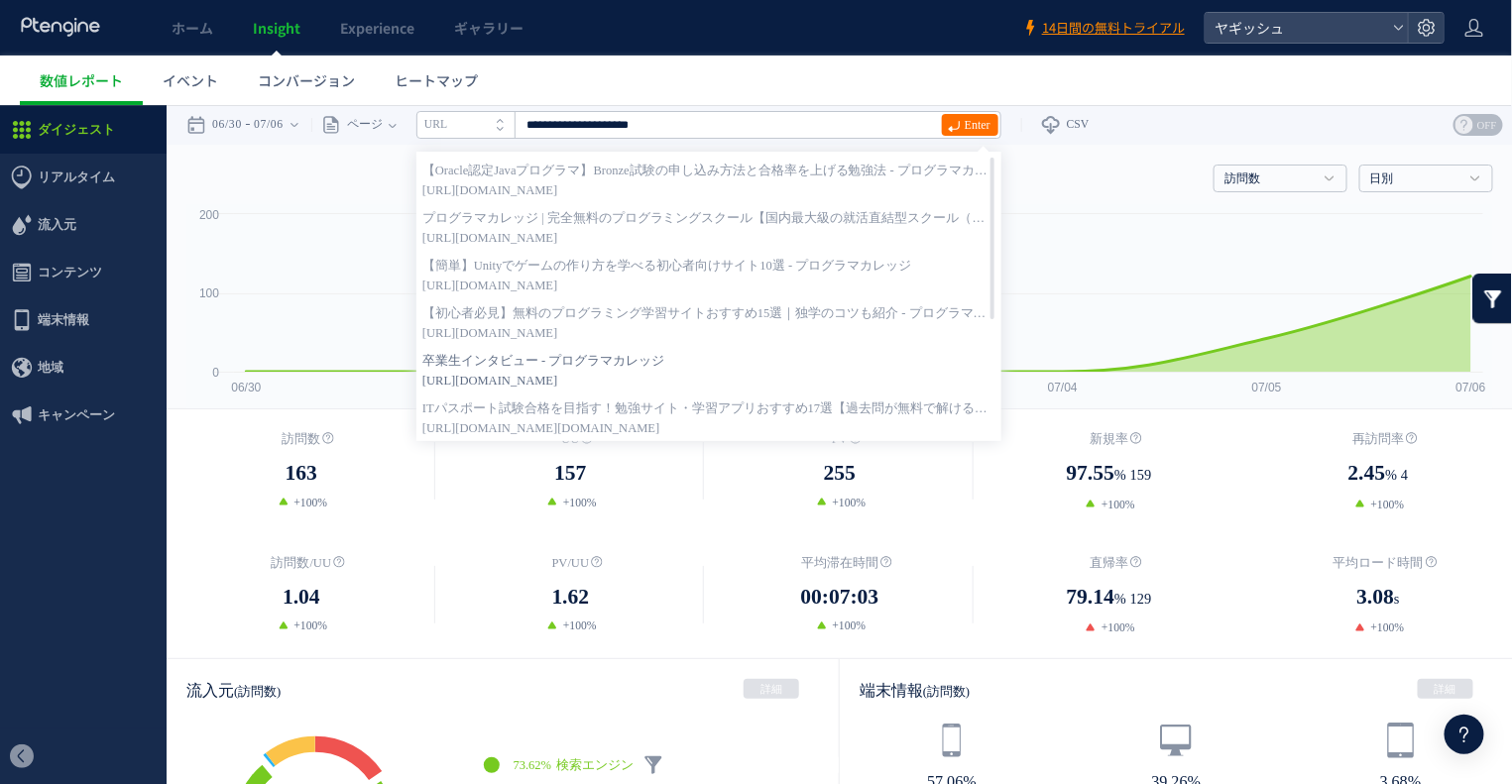 click on "[URL][DOMAIN_NAME]" at bounding box center (709, 380) 